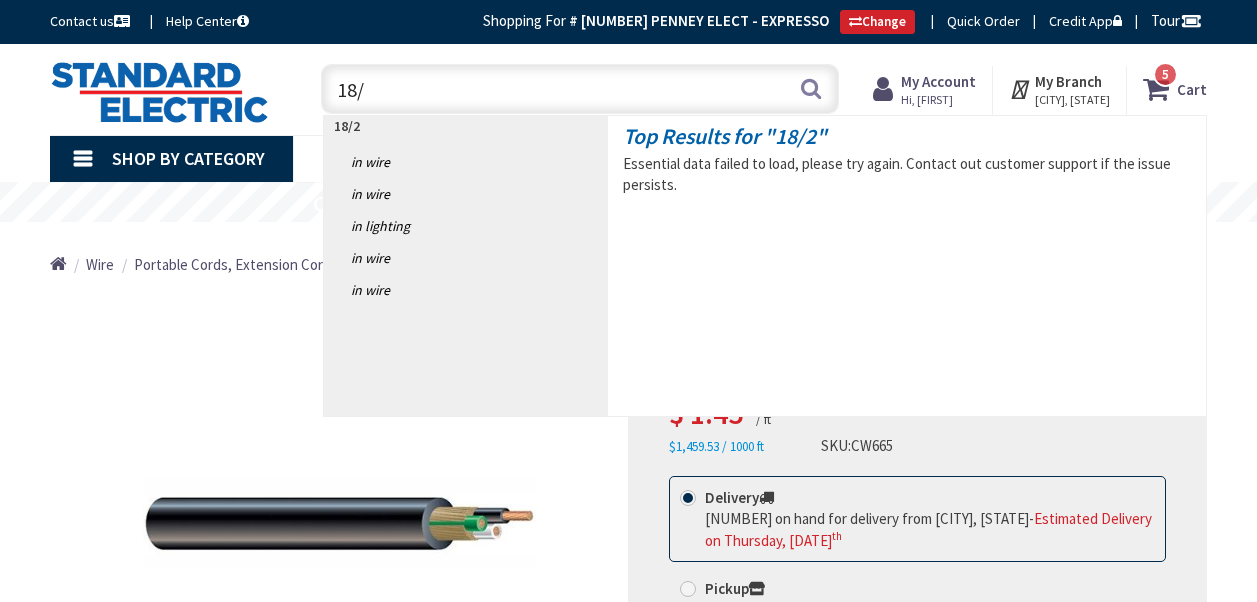 scroll, scrollTop: 0, scrollLeft: 0, axis: both 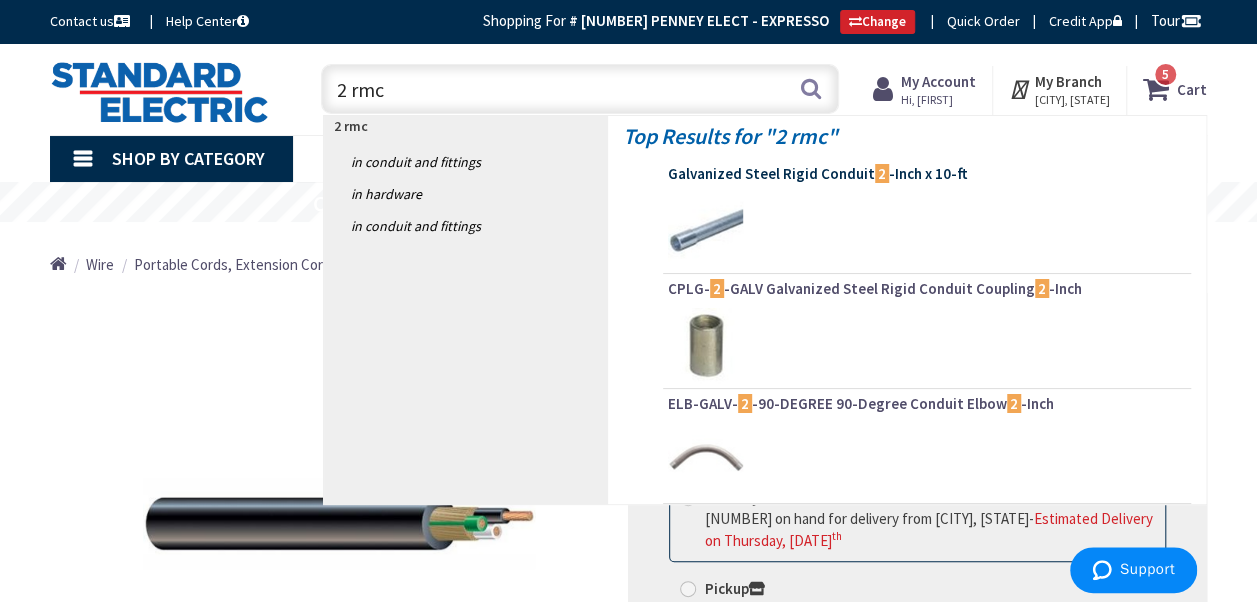 type on "2 rmc" 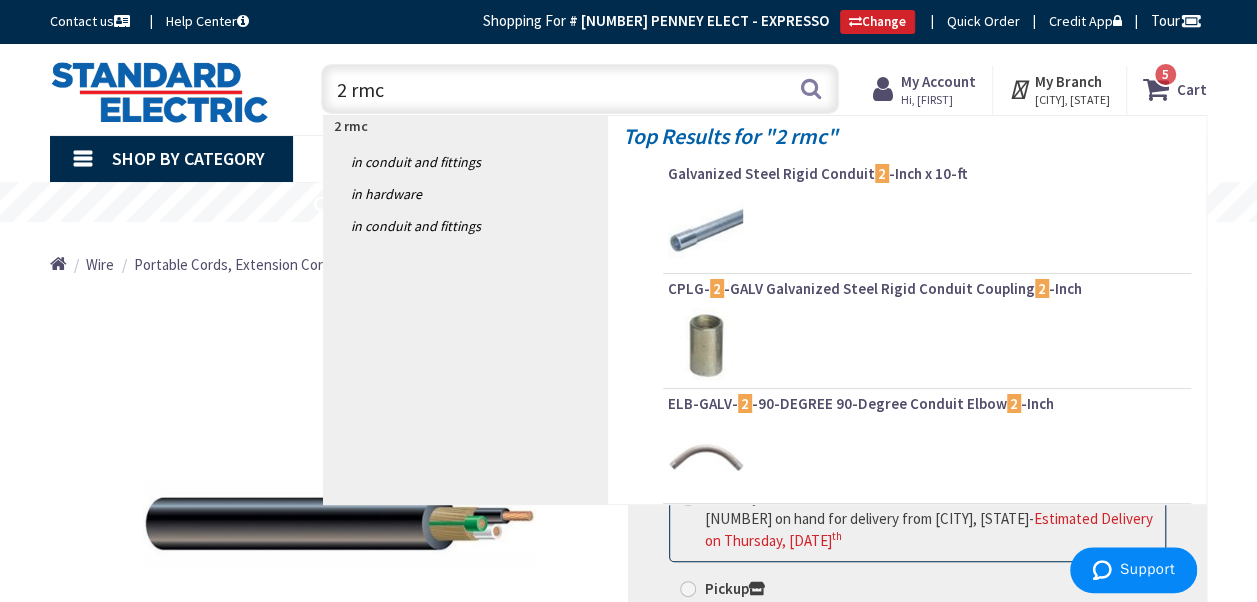 click on "Galvanized Steel Rigid Conduit  2 -Inch x 10-ft" at bounding box center (927, 174) 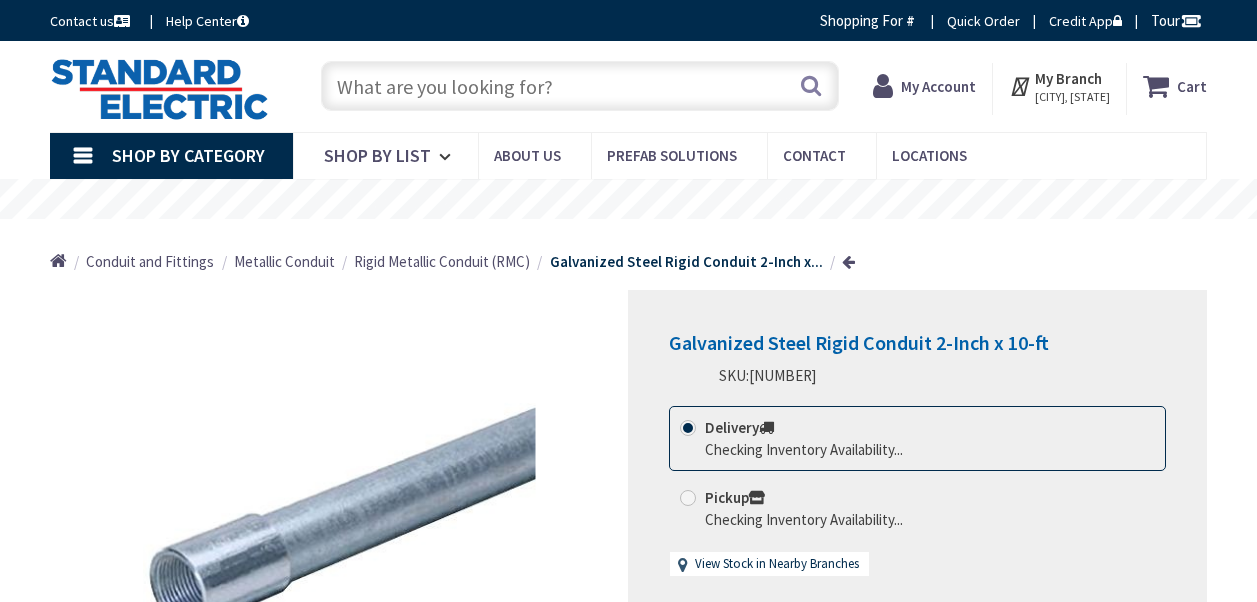 scroll, scrollTop: 0, scrollLeft: 0, axis: both 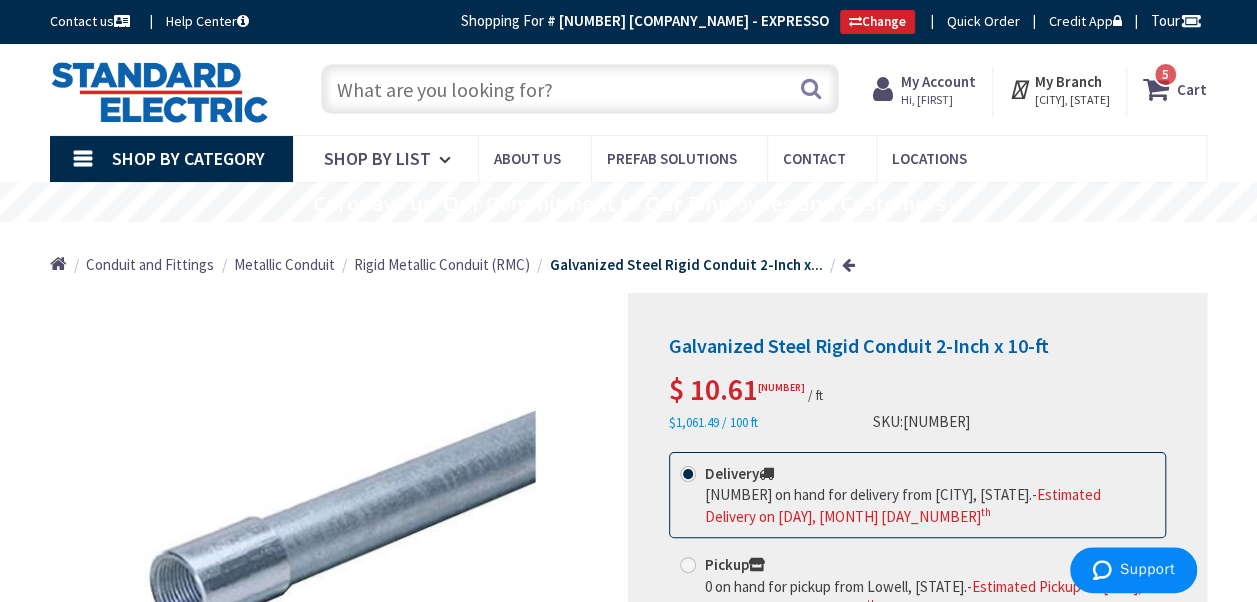 click at bounding box center (580, 89) 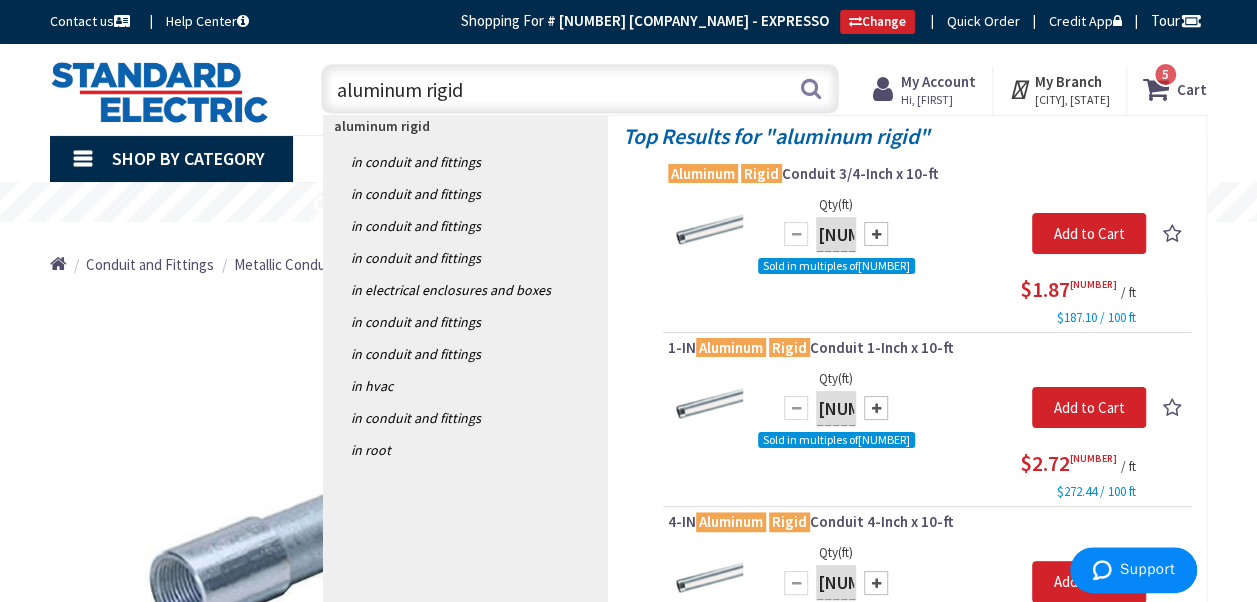 click on "aluminum rigid" at bounding box center (580, 89) 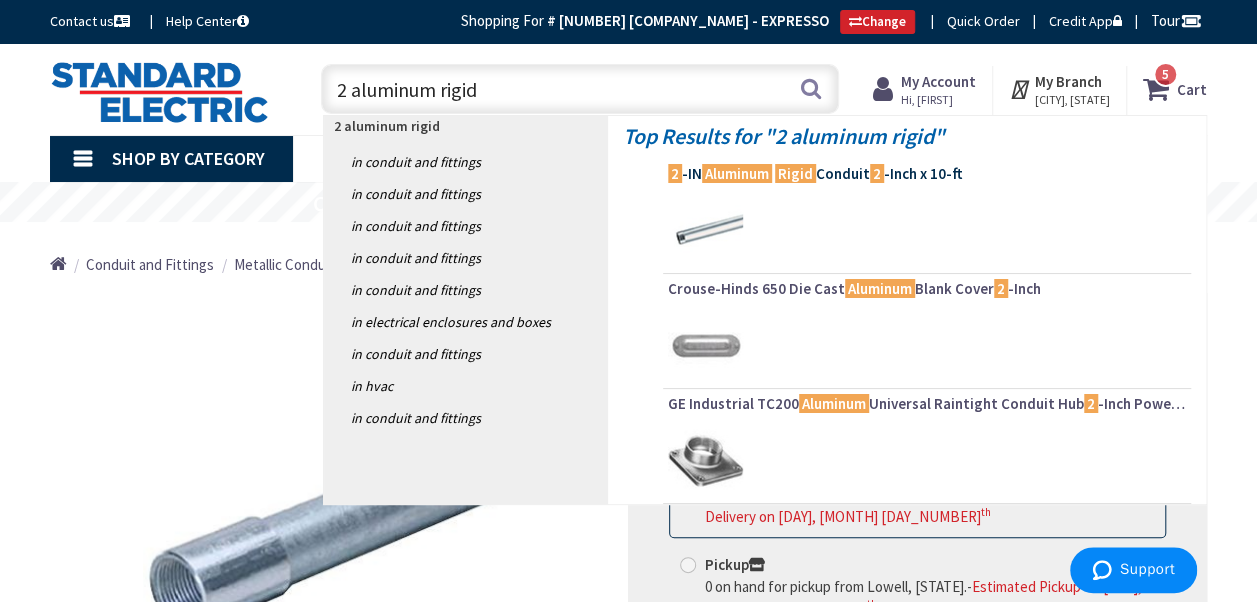type on "2 aluminum rigid" 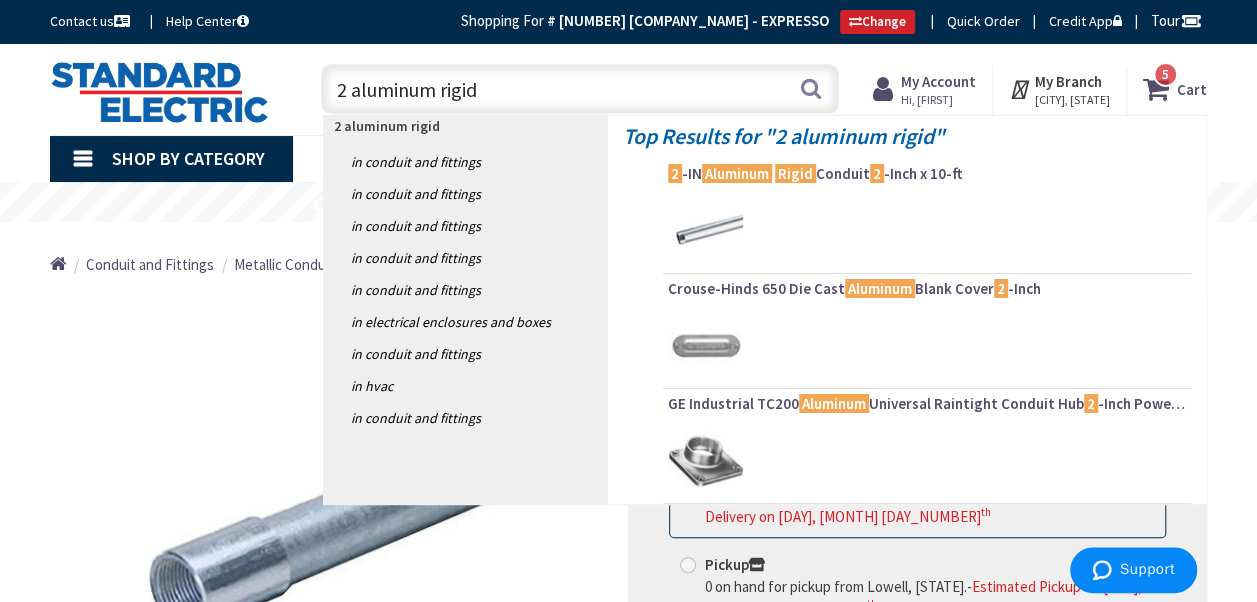 click on "Rigid" at bounding box center (795, 173) 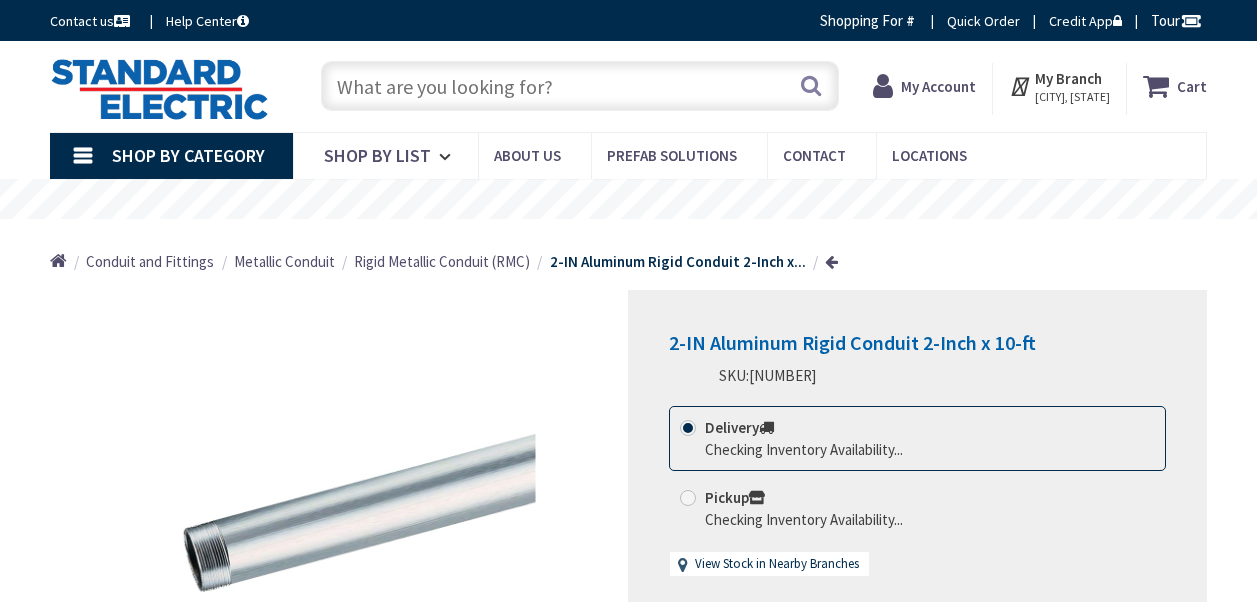 scroll, scrollTop: 0, scrollLeft: 0, axis: both 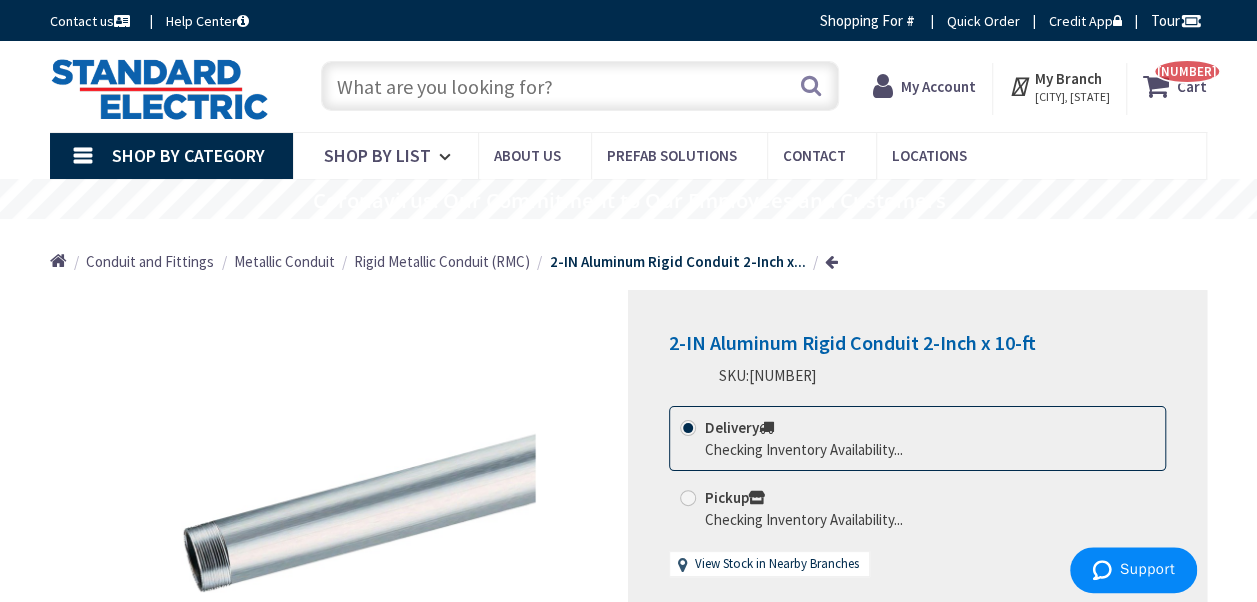 click on "My Account" at bounding box center [938, 86] 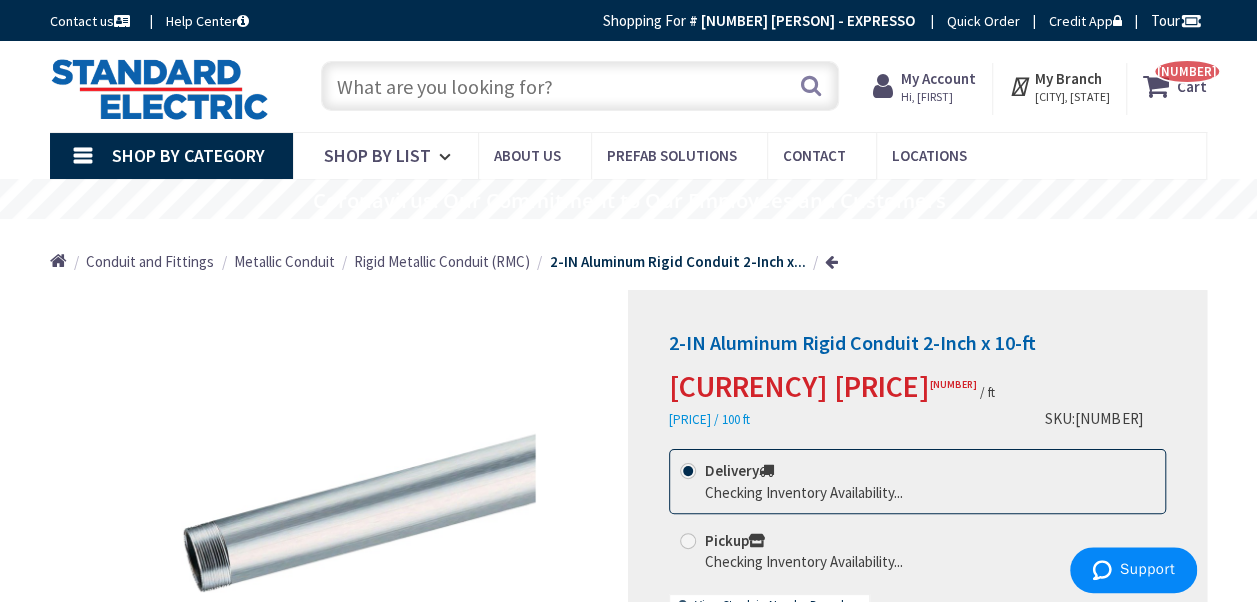 click on "My Account" at bounding box center [938, 78] 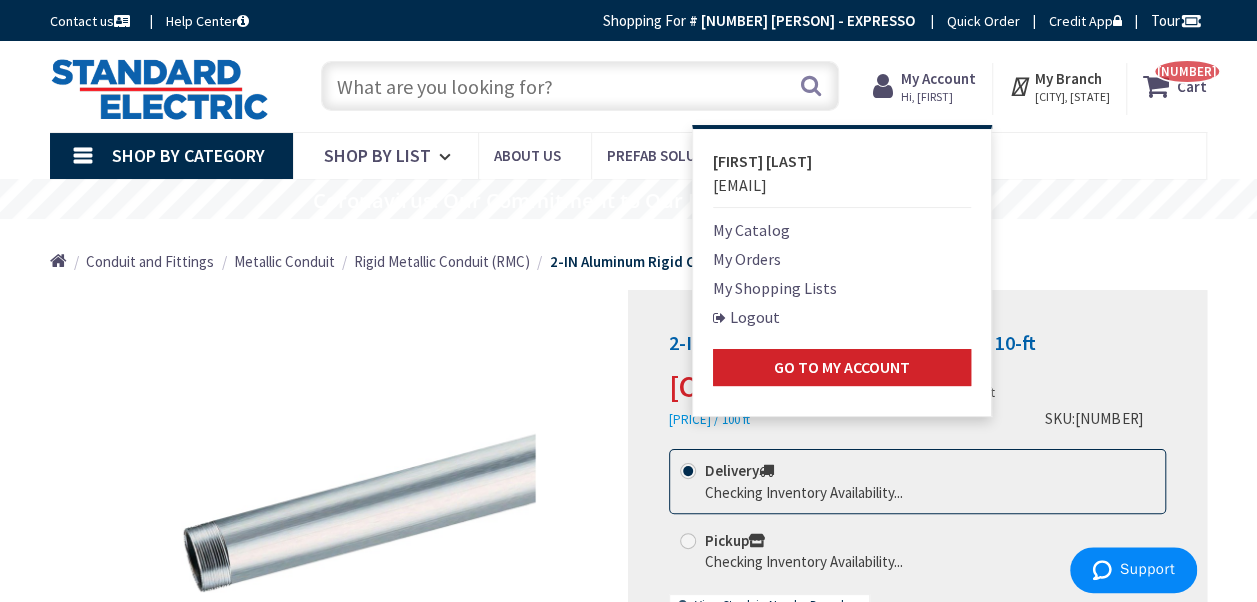 click on "My Orders" at bounding box center [747, 259] 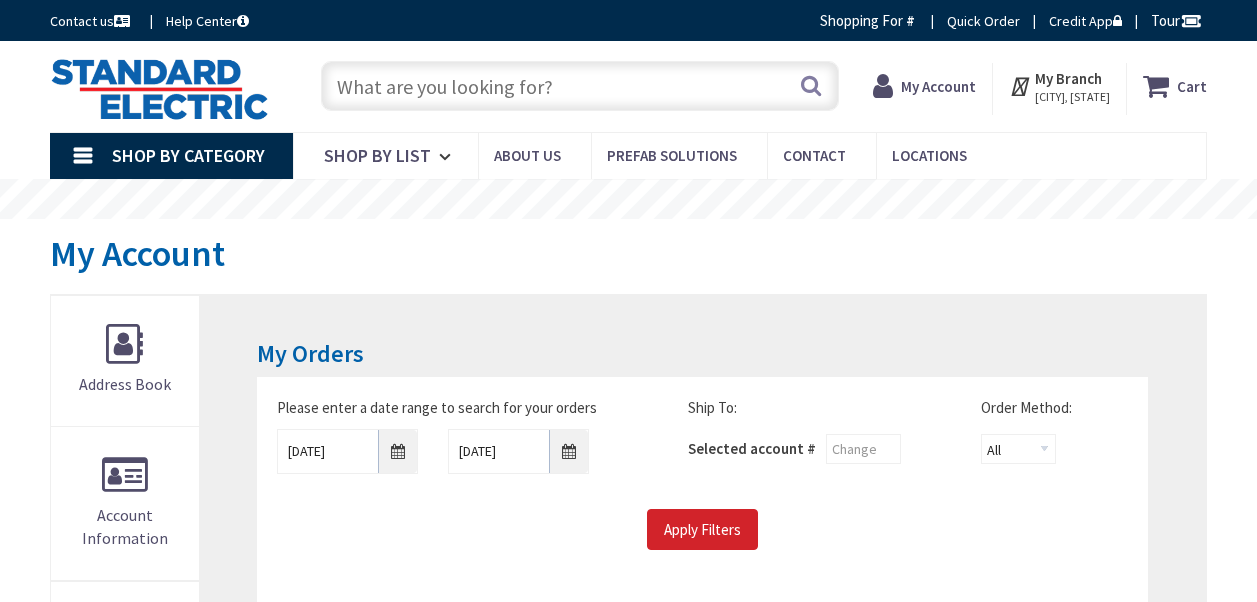 scroll, scrollTop: 0, scrollLeft: 0, axis: both 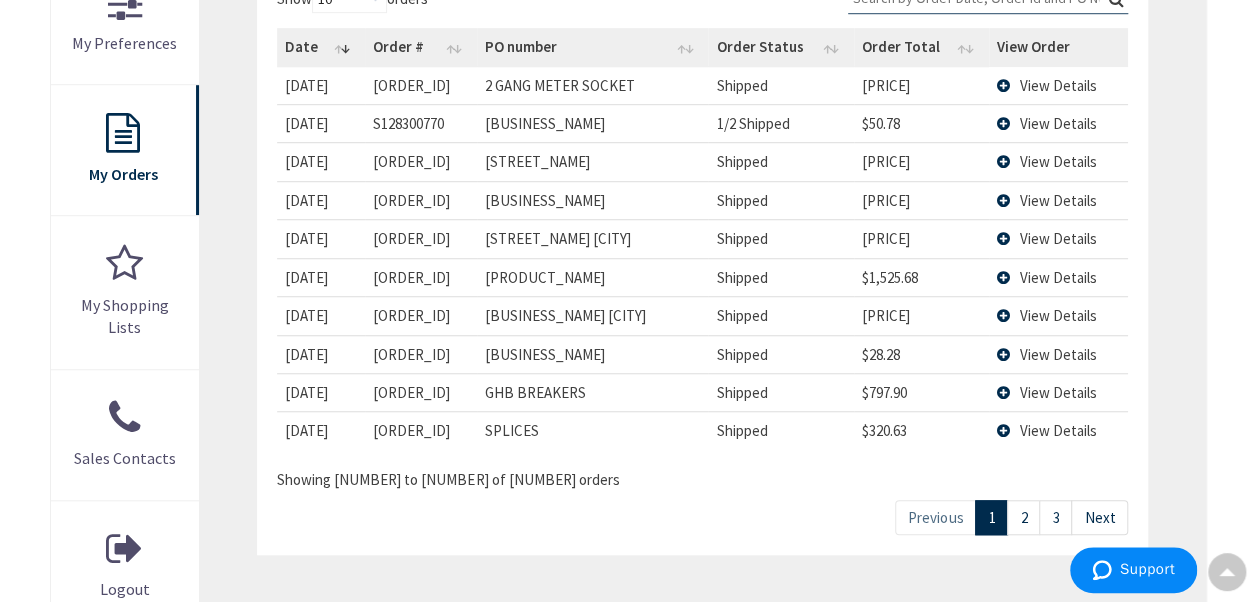 click on "2" at bounding box center [1023, 517] 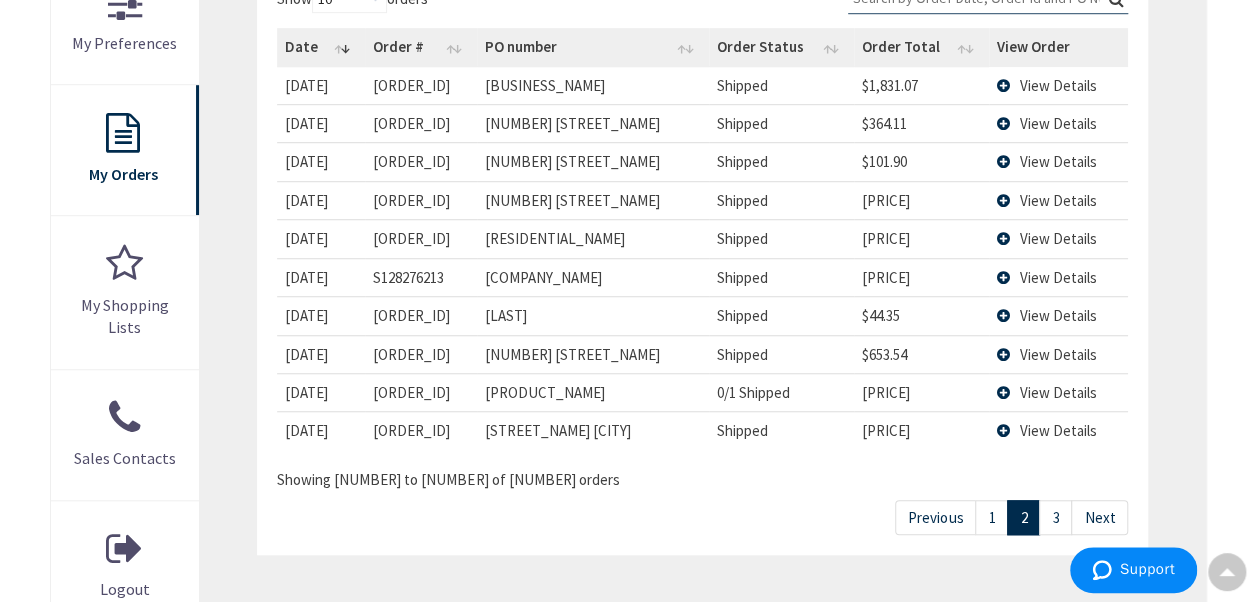 click on "View Details" at bounding box center [1058, 85] 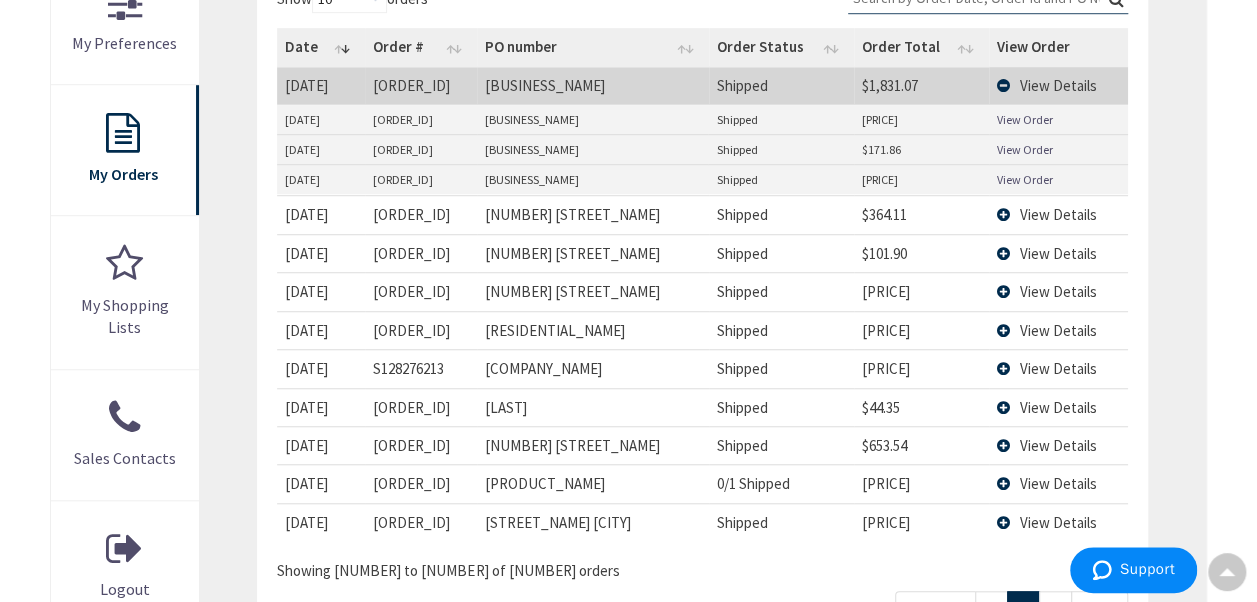 click on "View Order" at bounding box center [1025, 119] 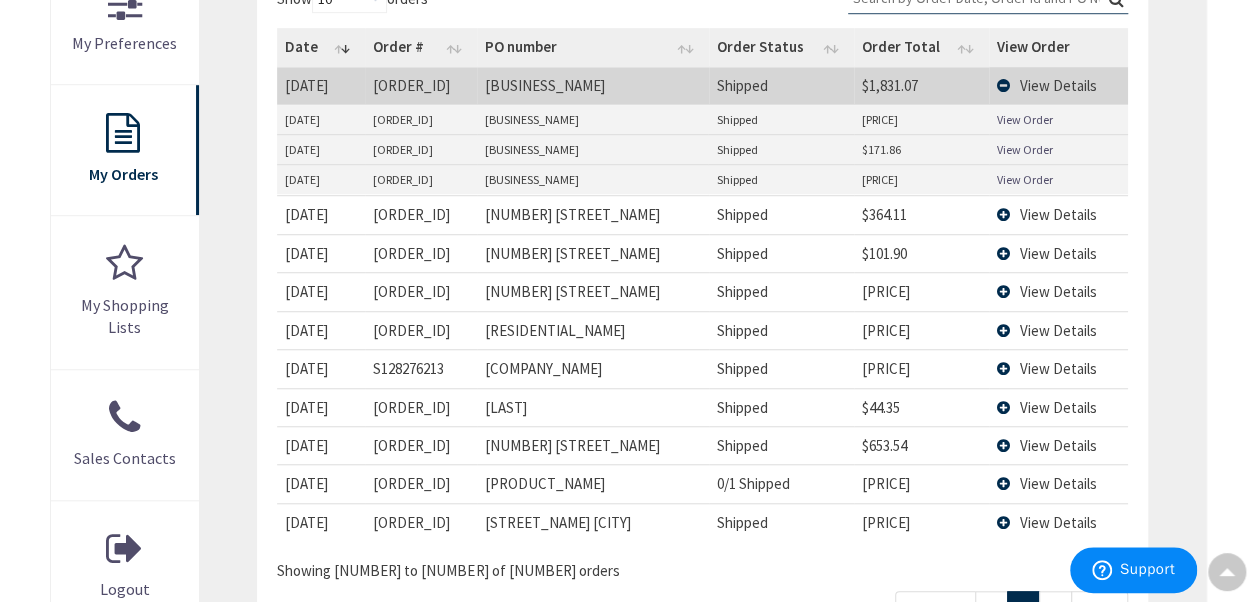 click on "View Order" at bounding box center [1025, 149] 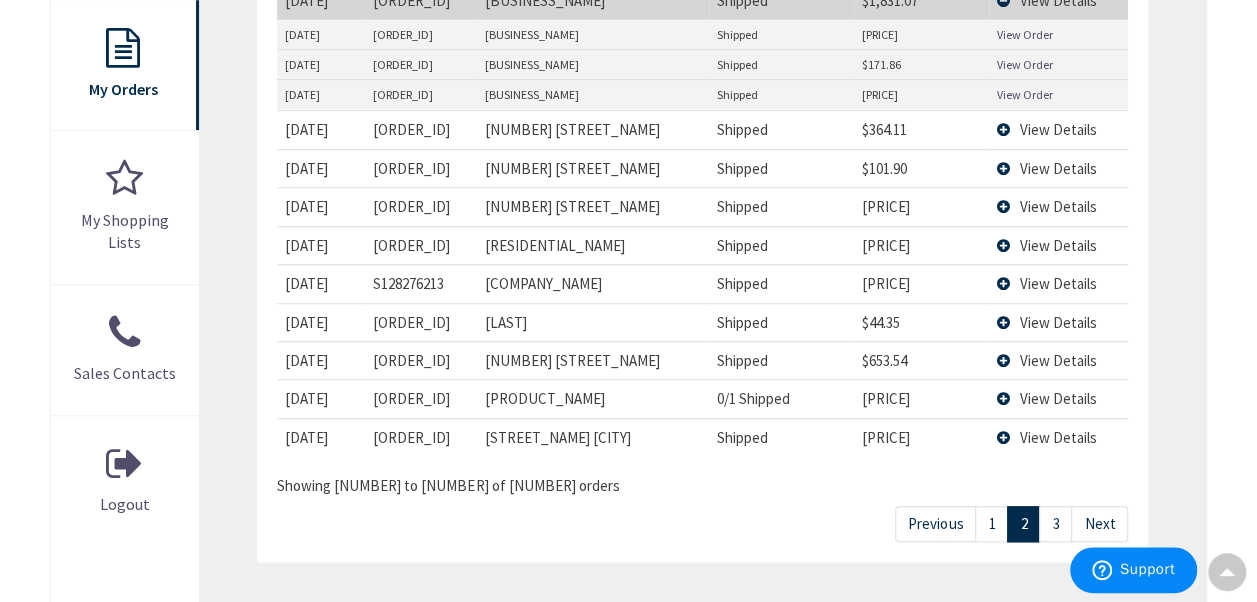 scroll, scrollTop: 776, scrollLeft: 0, axis: vertical 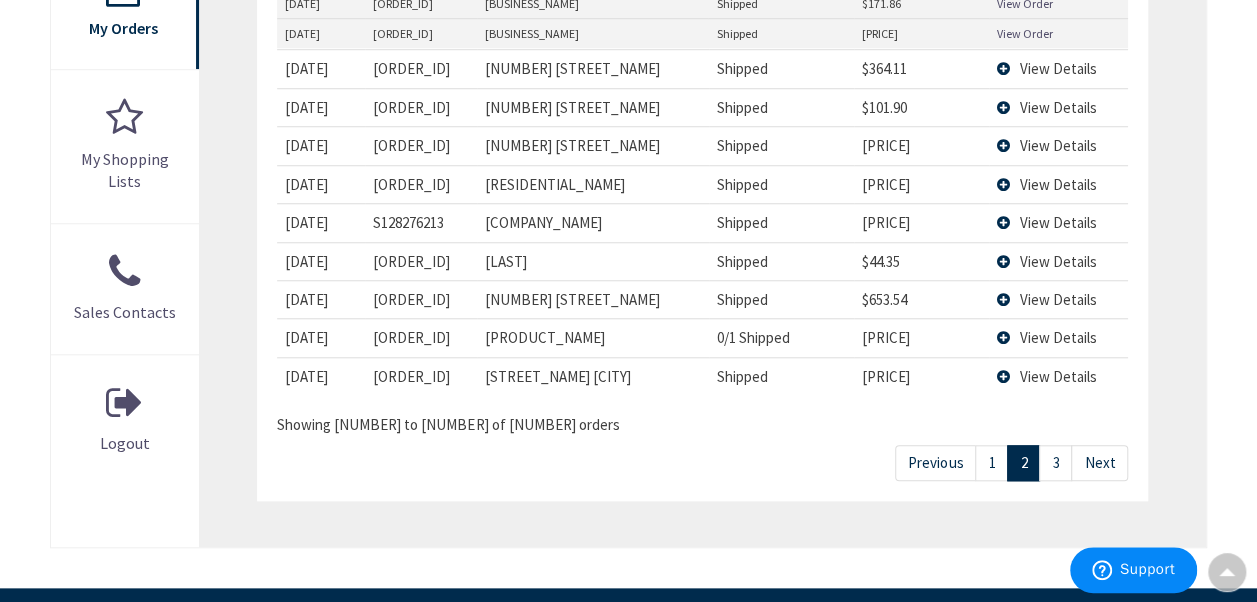 click on "3" at bounding box center [1055, 462] 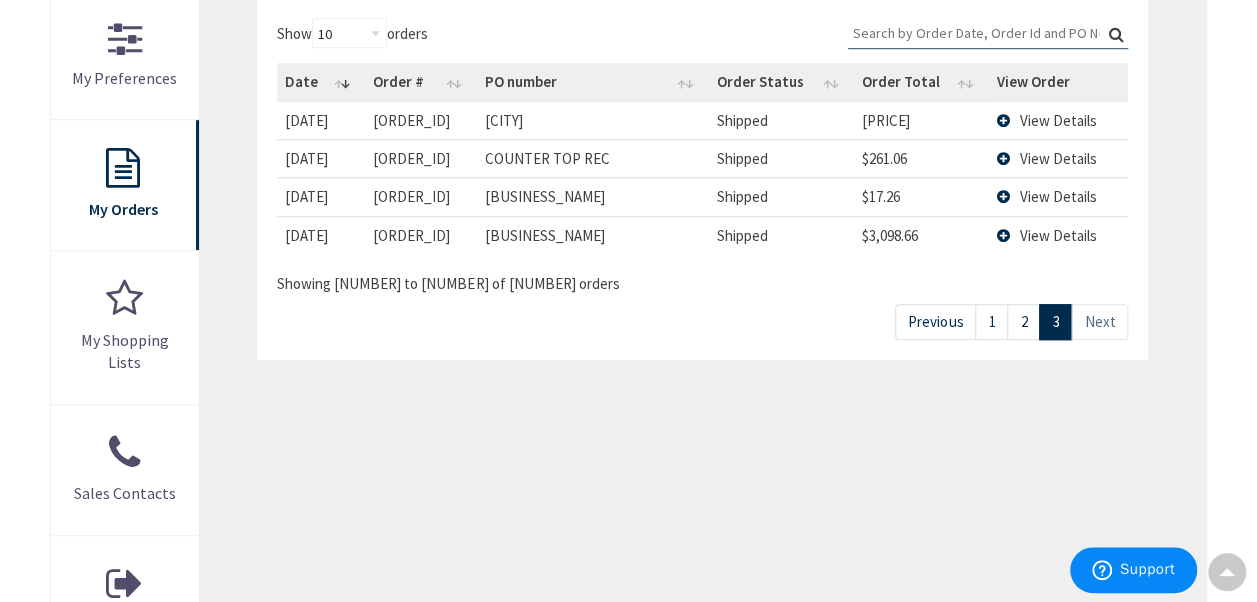 scroll, scrollTop: 590, scrollLeft: 0, axis: vertical 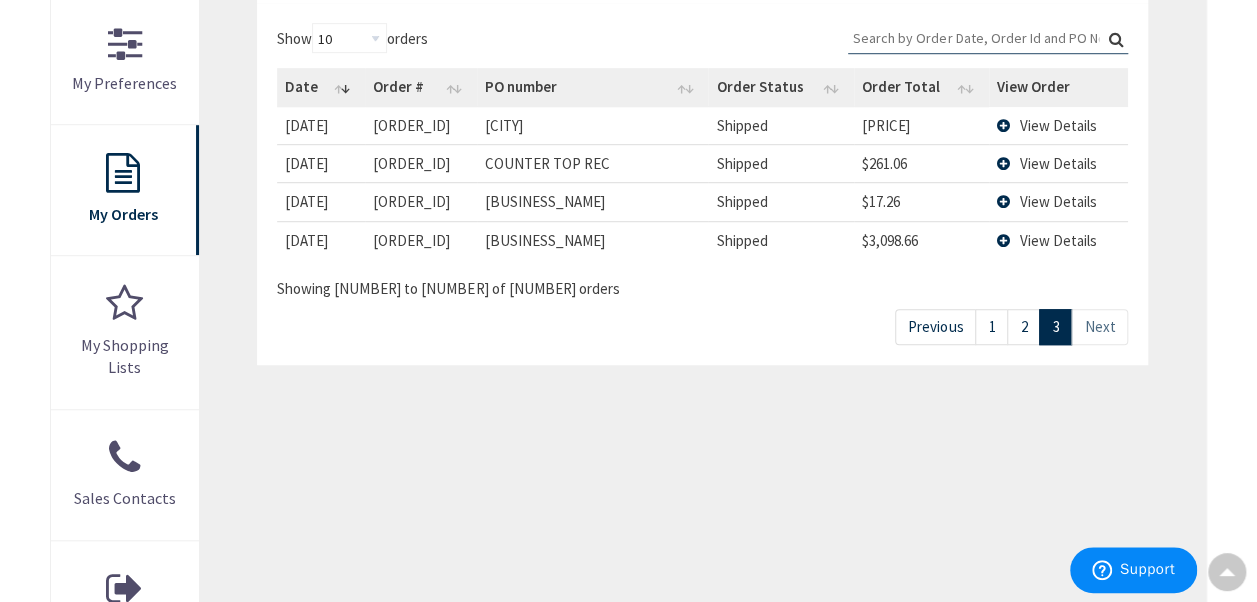 click on "View Details" at bounding box center (1058, 125) 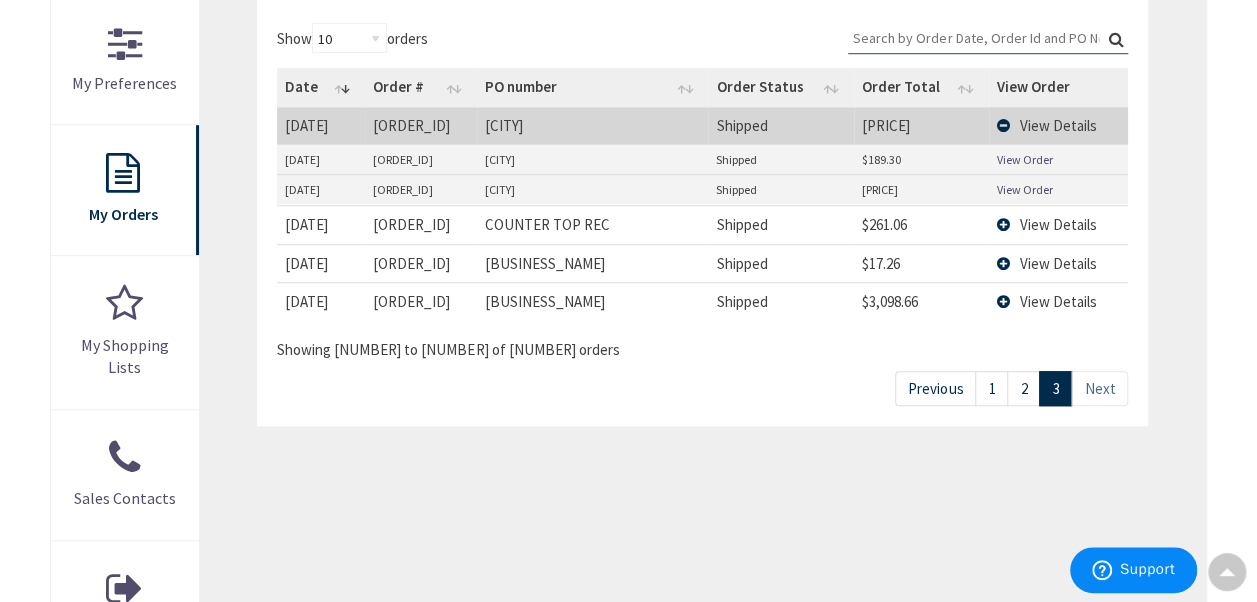 click on "View Order" at bounding box center (1025, 159) 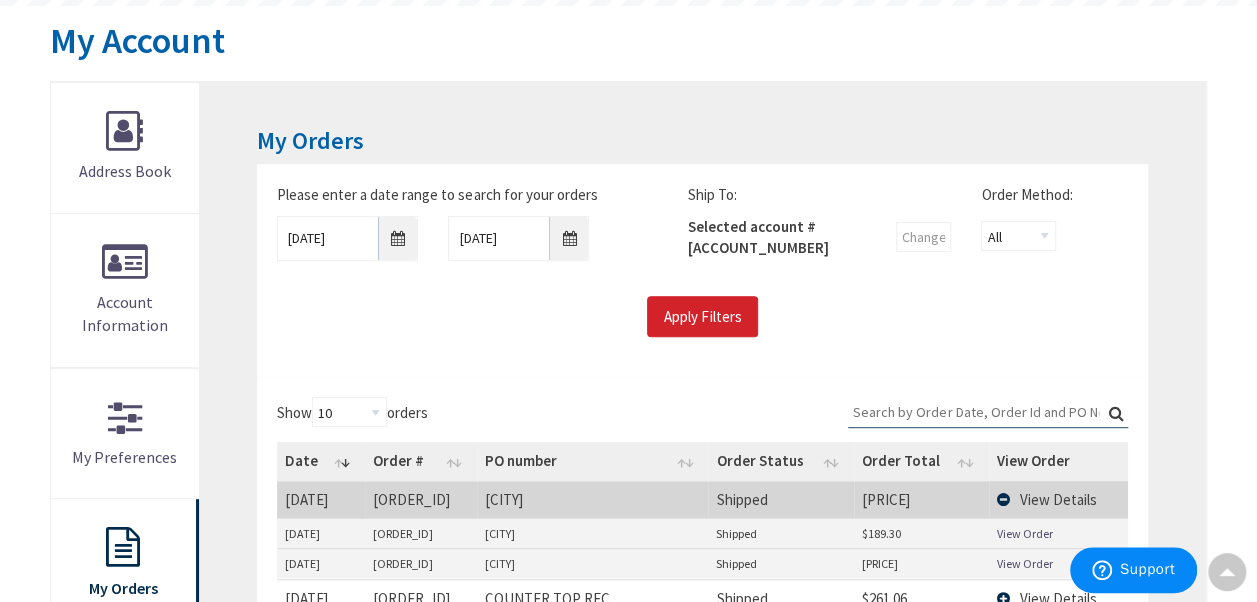 scroll, scrollTop: 0, scrollLeft: 0, axis: both 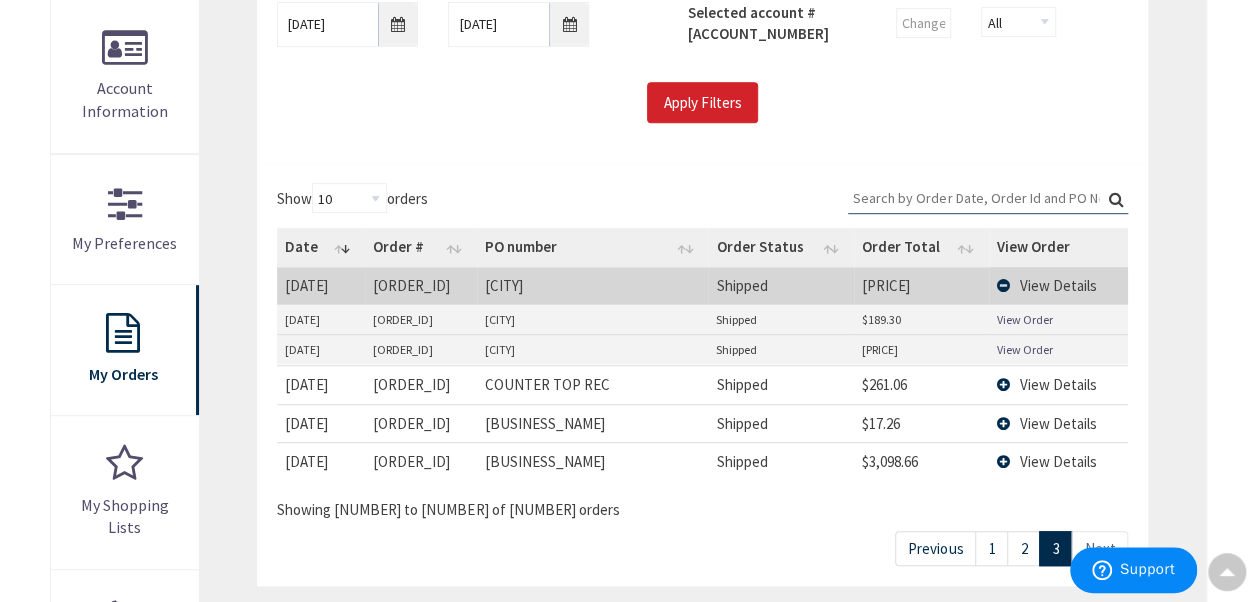 click on "2" at bounding box center (1023, 548) 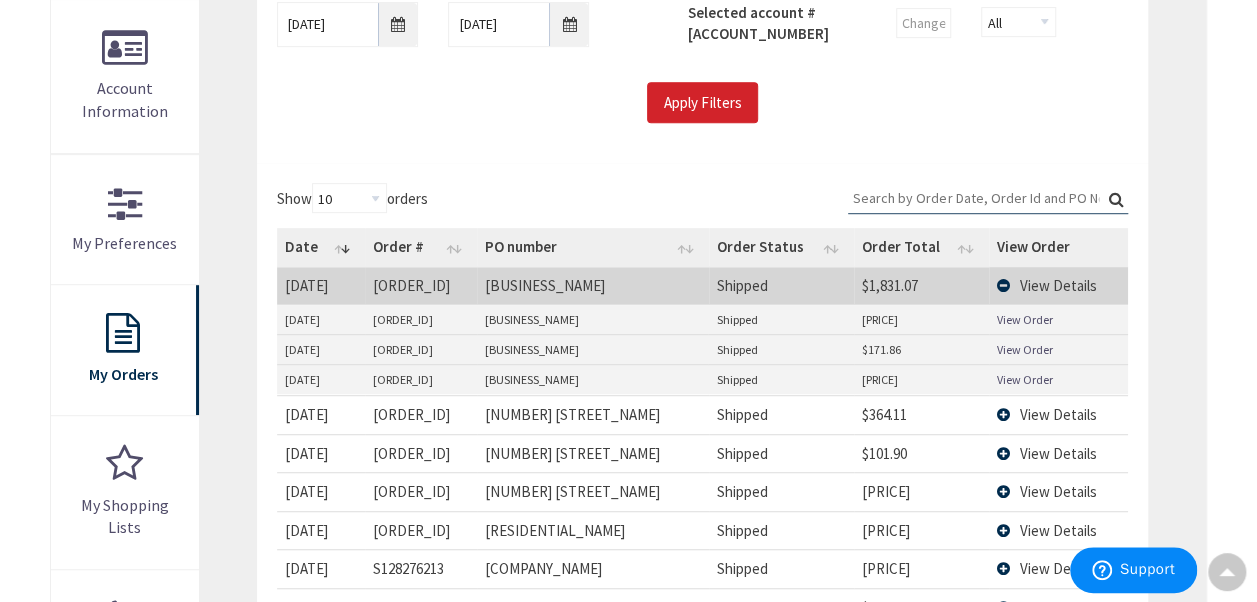 click on "View Order" at bounding box center [1025, 319] 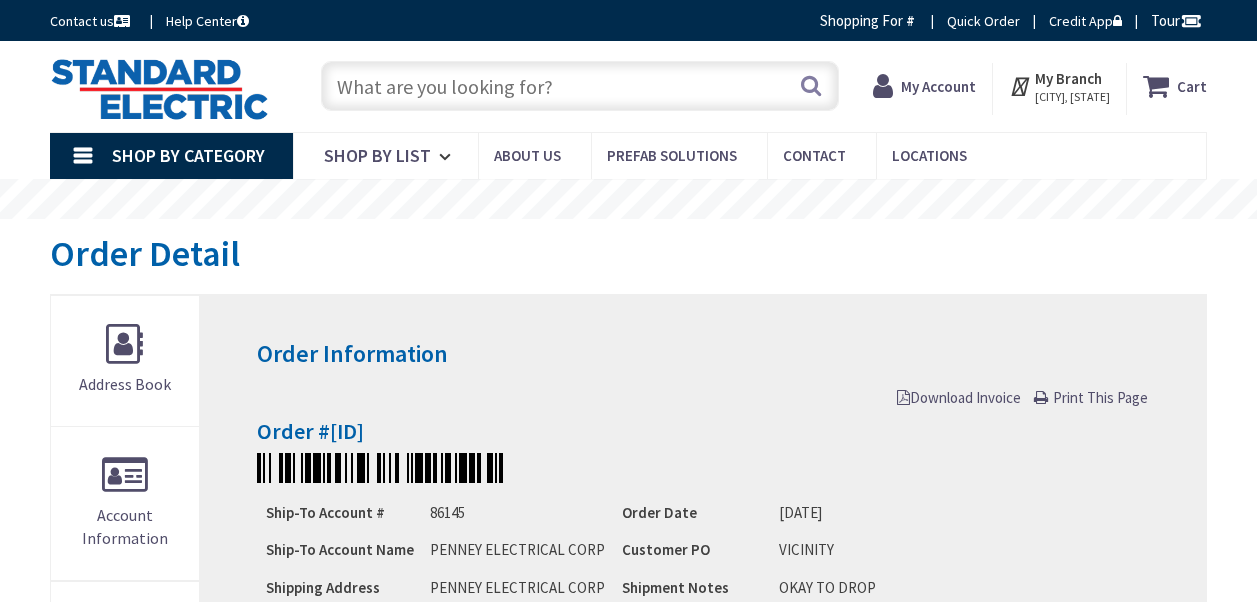 scroll, scrollTop: 0, scrollLeft: 0, axis: both 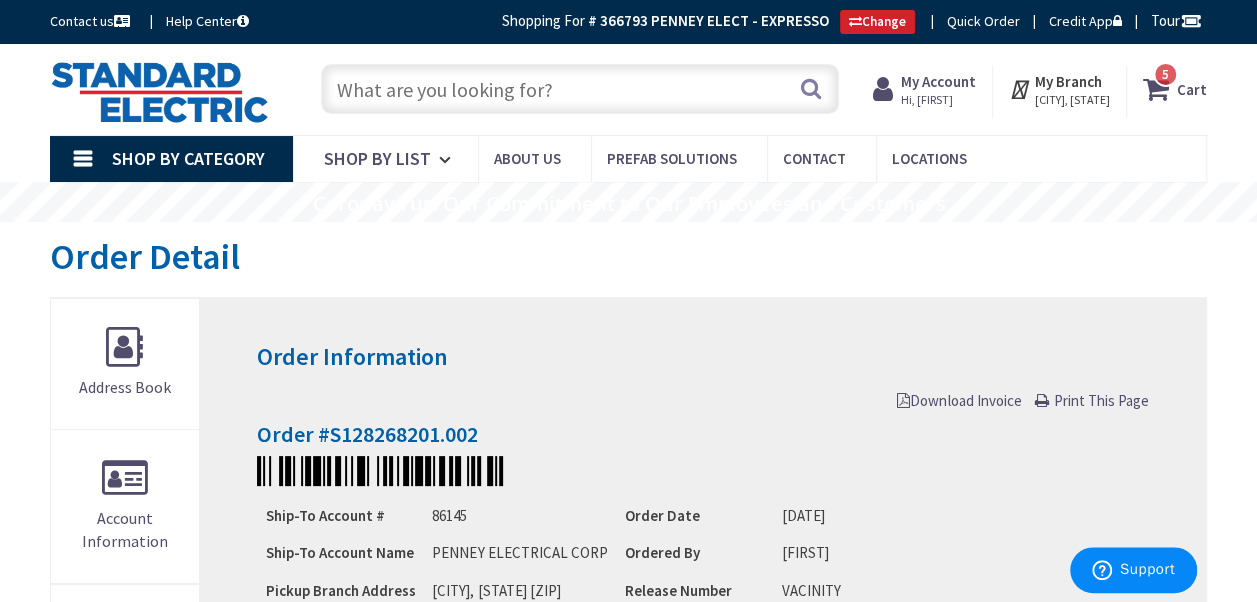 click at bounding box center [580, 89] 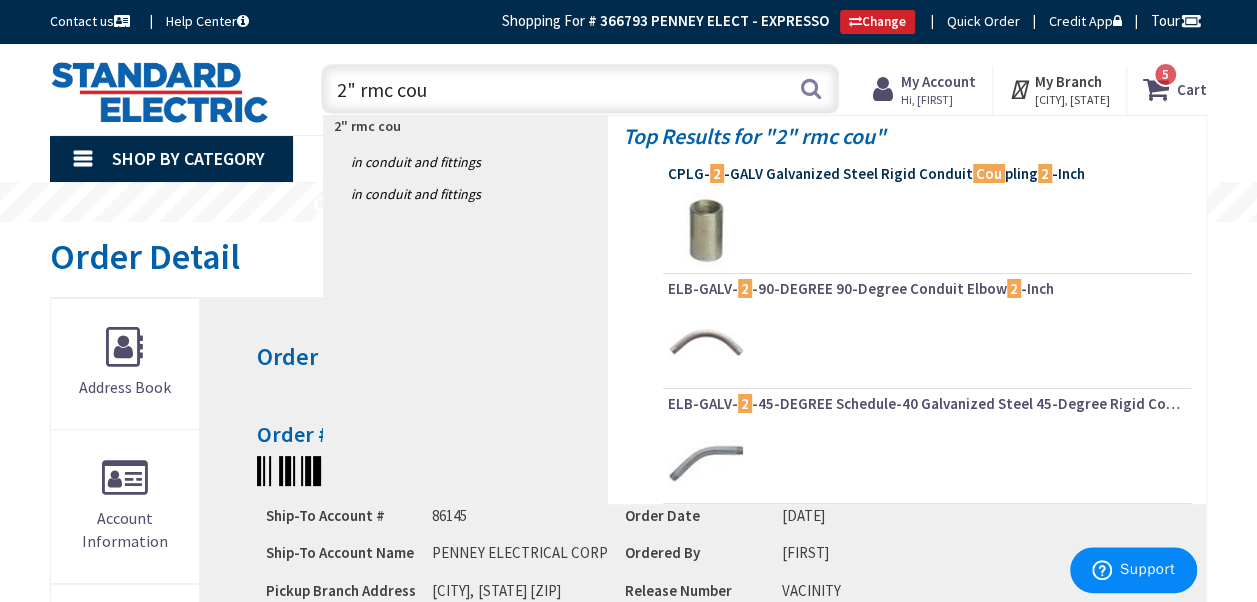 type on "2" rmc cou" 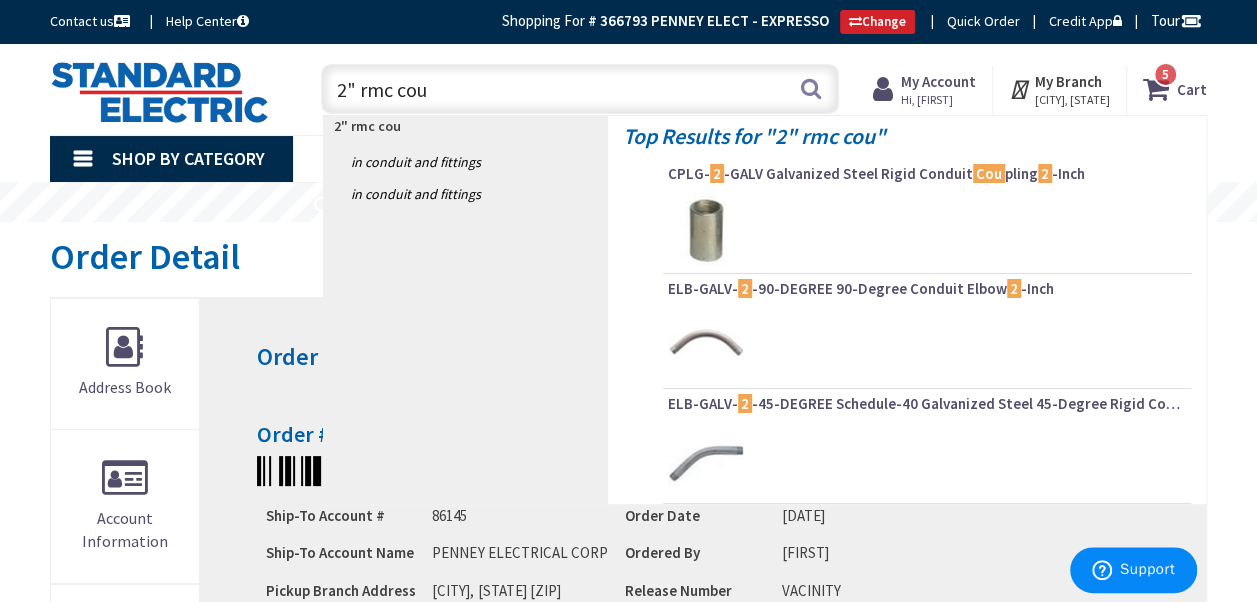 click on "2" at bounding box center (717, 173) 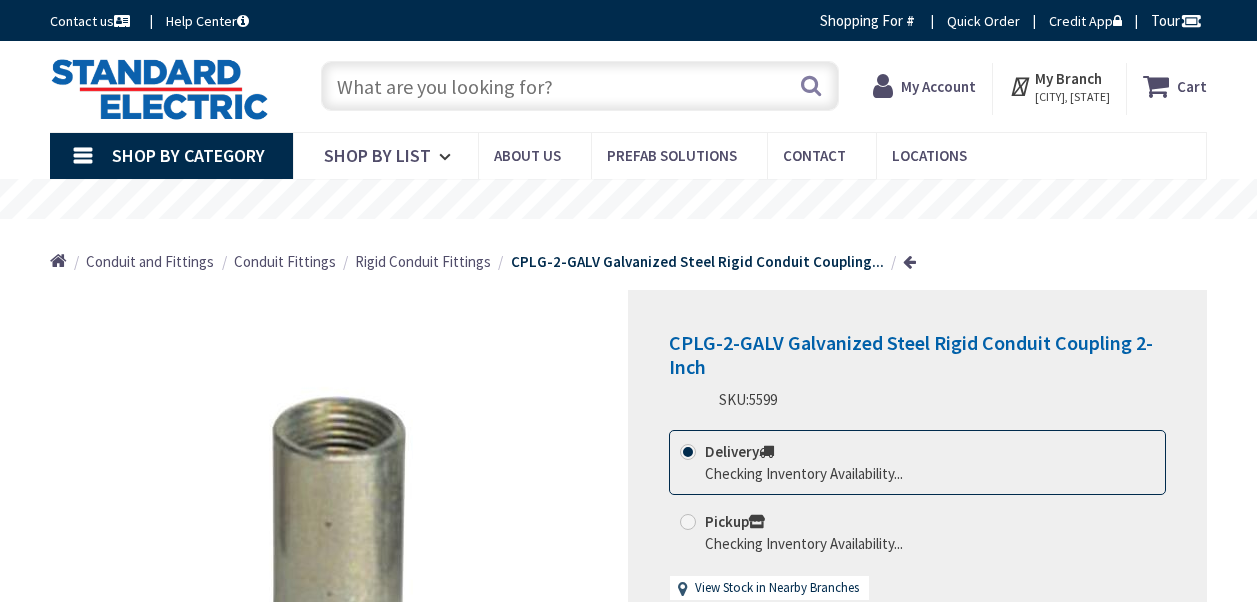 scroll, scrollTop: 0, scrollLeft: 0, axis: both 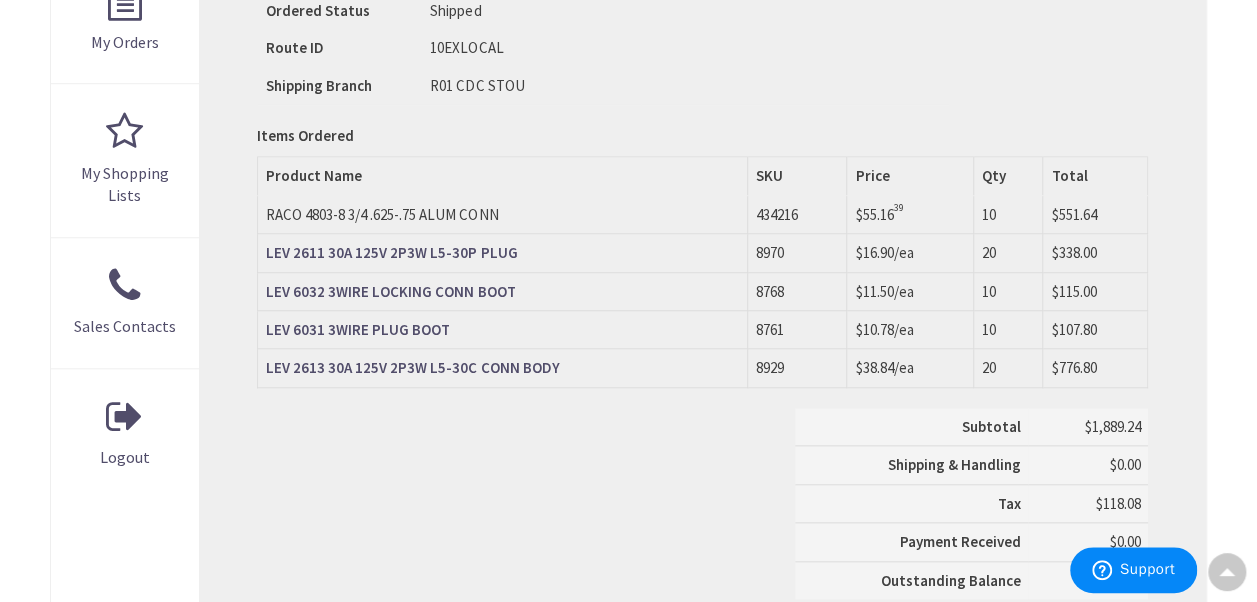 drag, startPoint x: 292, startPoint y: 251, endPoint x: 606, endPoint y: 468, distance: 381.68704 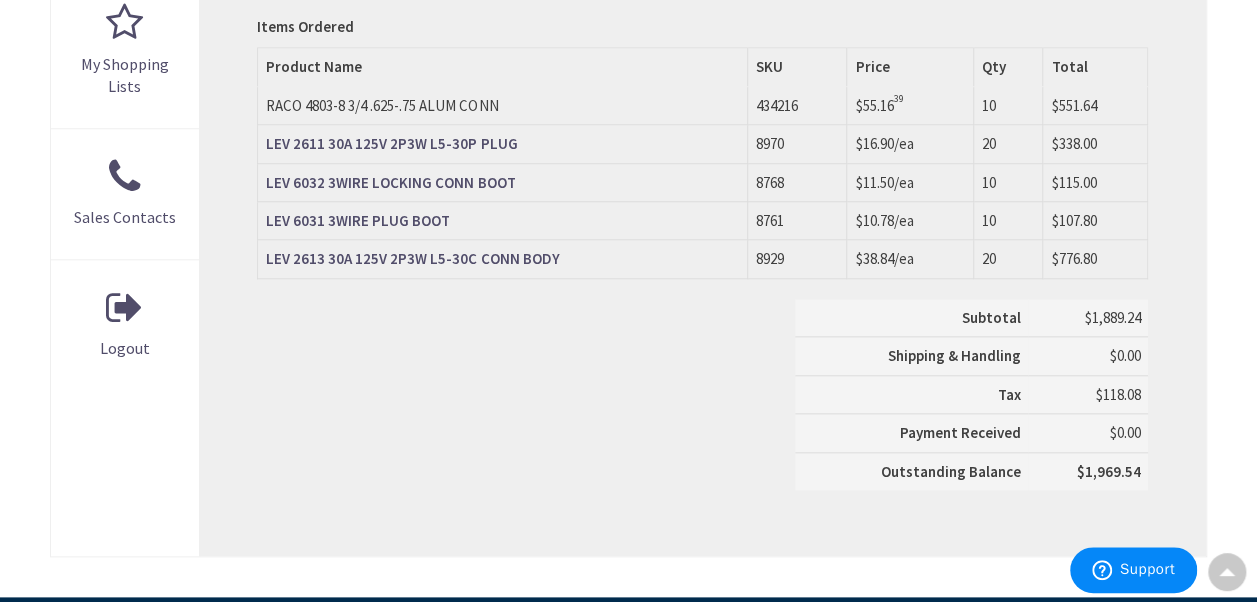 scroll, scrollTop: 879, scrollLeft: 0, axis: vertical 